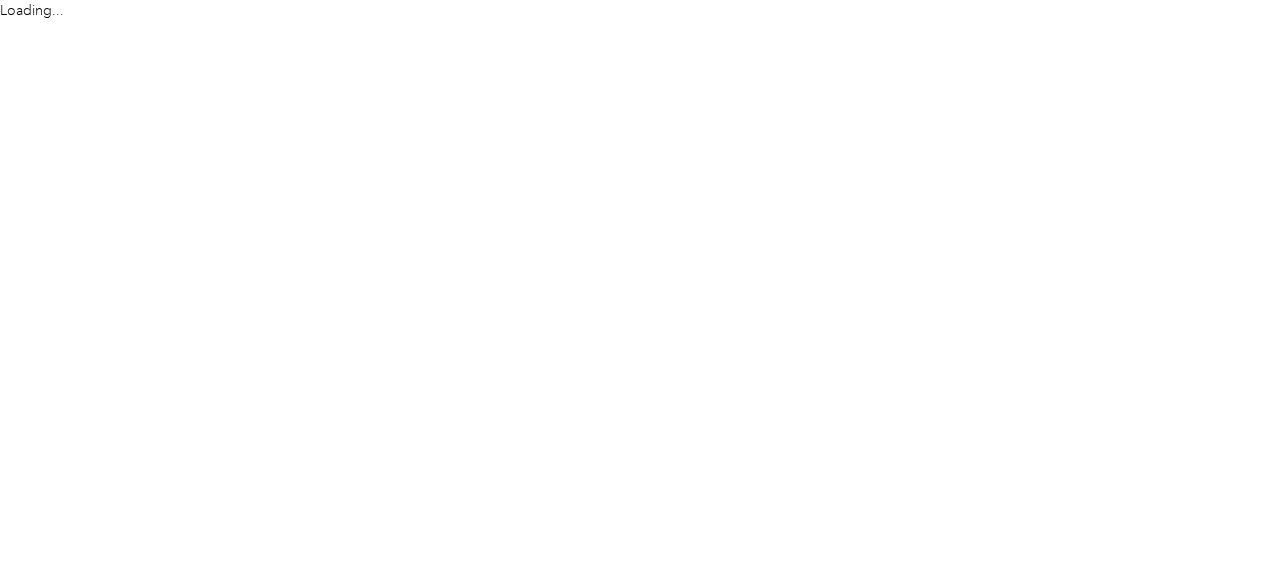 scroll, scrollTop: 0, scrollLeft: 0, axis: both 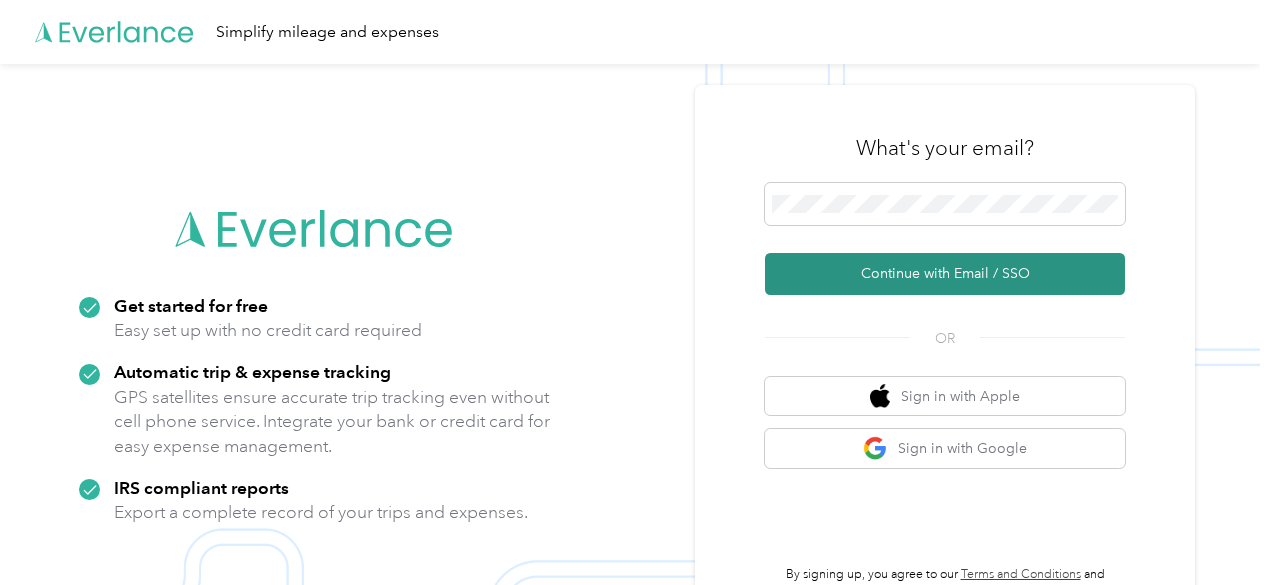 click on "Continue with Email / SSO" at bounding box center [945, 274] 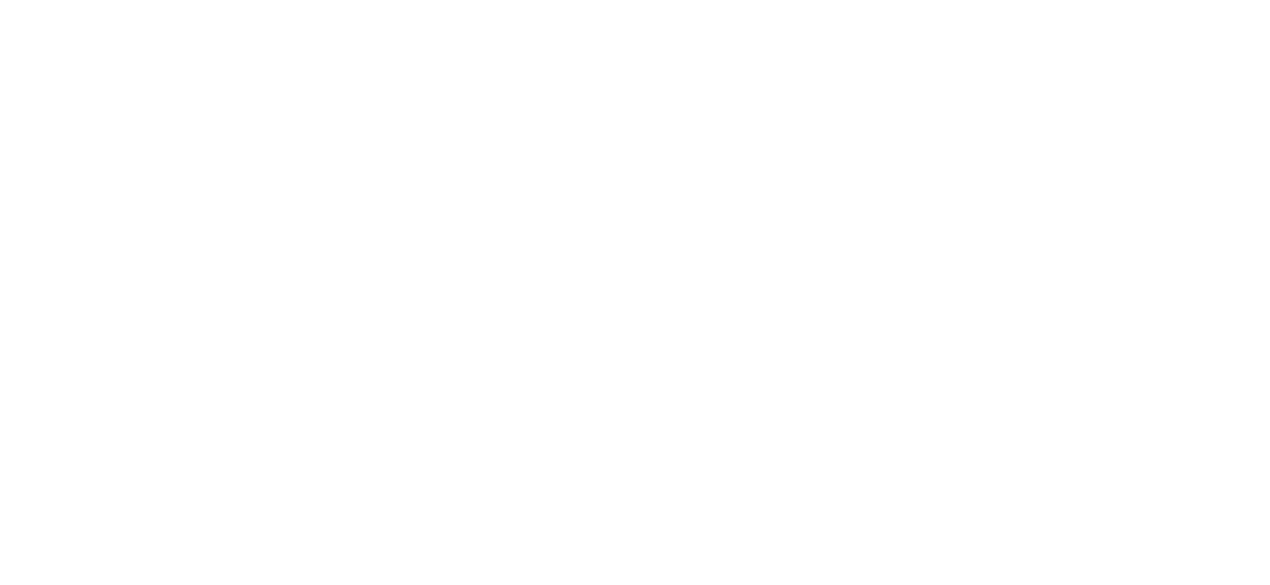 scroll, scrollTop: 0, scrollLeft: 0, axis: both 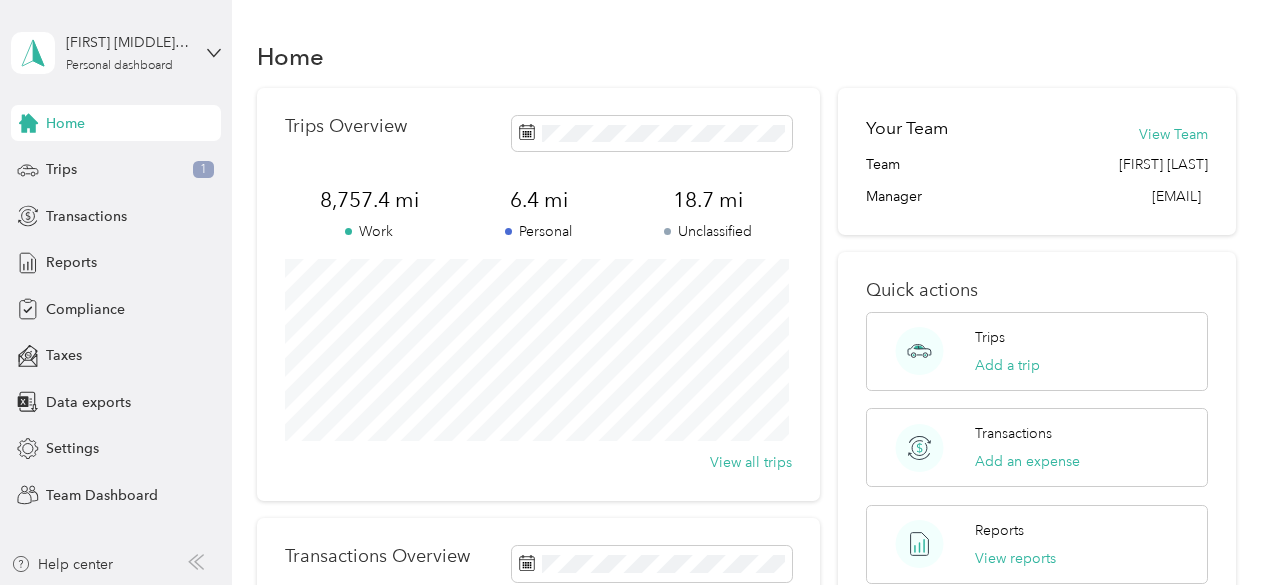 click on "Trips Overview [NUMBER]   mi Work [NUMBER]   mi Personal [NUMBER]   mi Unclassified View all trips" at bounding box center (539, 294) 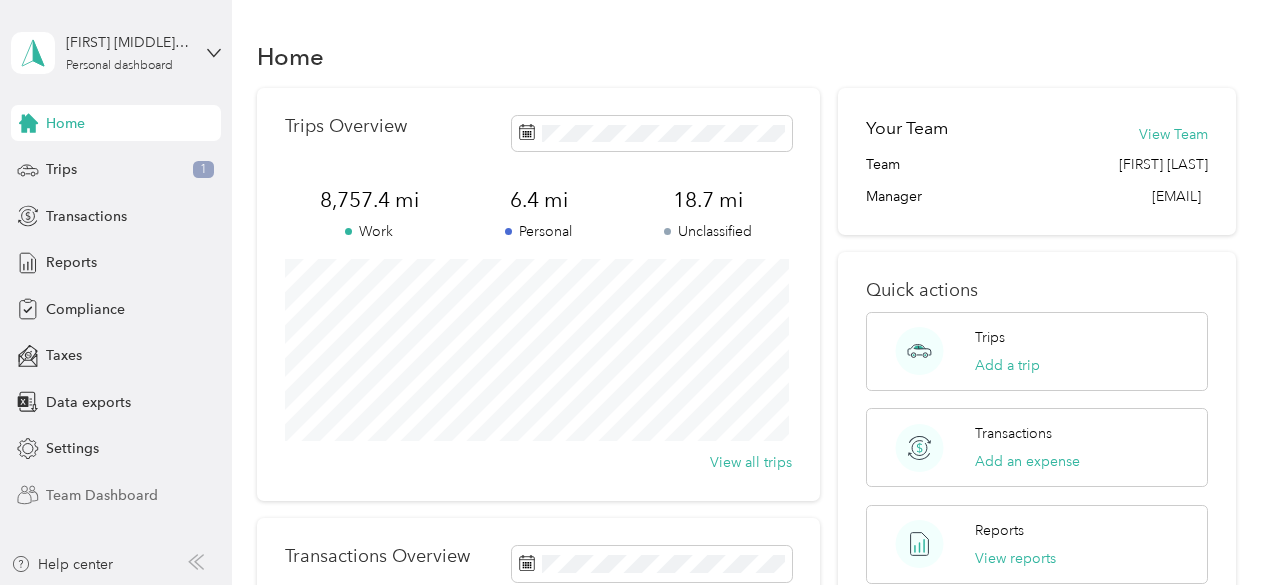 click on "Team Dashboard" at bounding box center (102, 495) 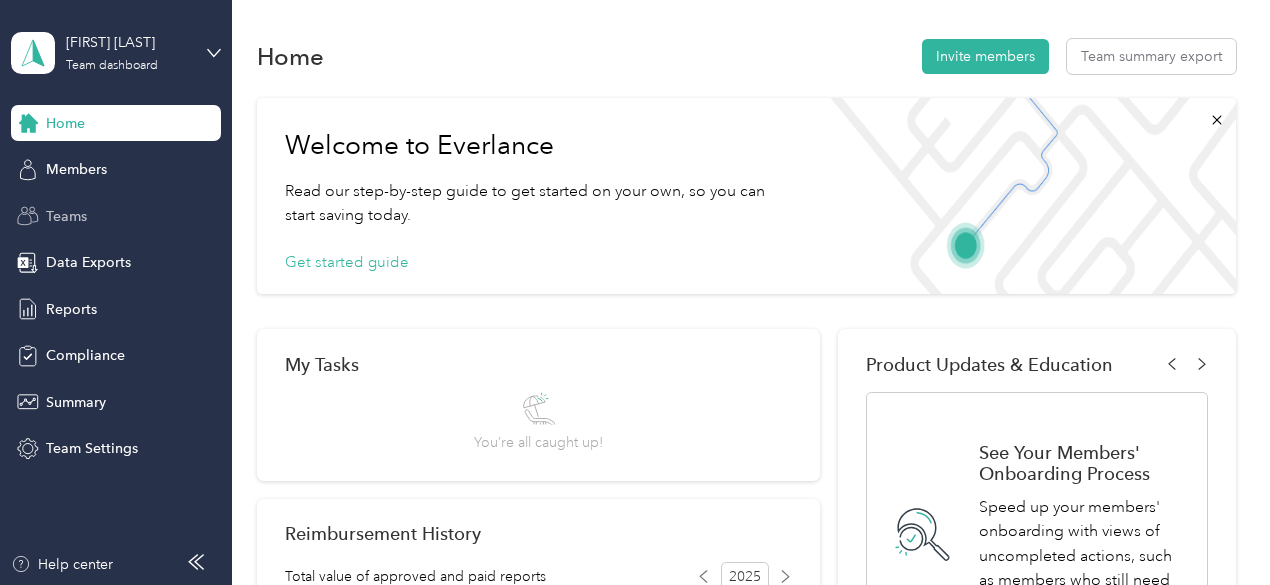 click on "Teams" at bounding box center [66, 216] 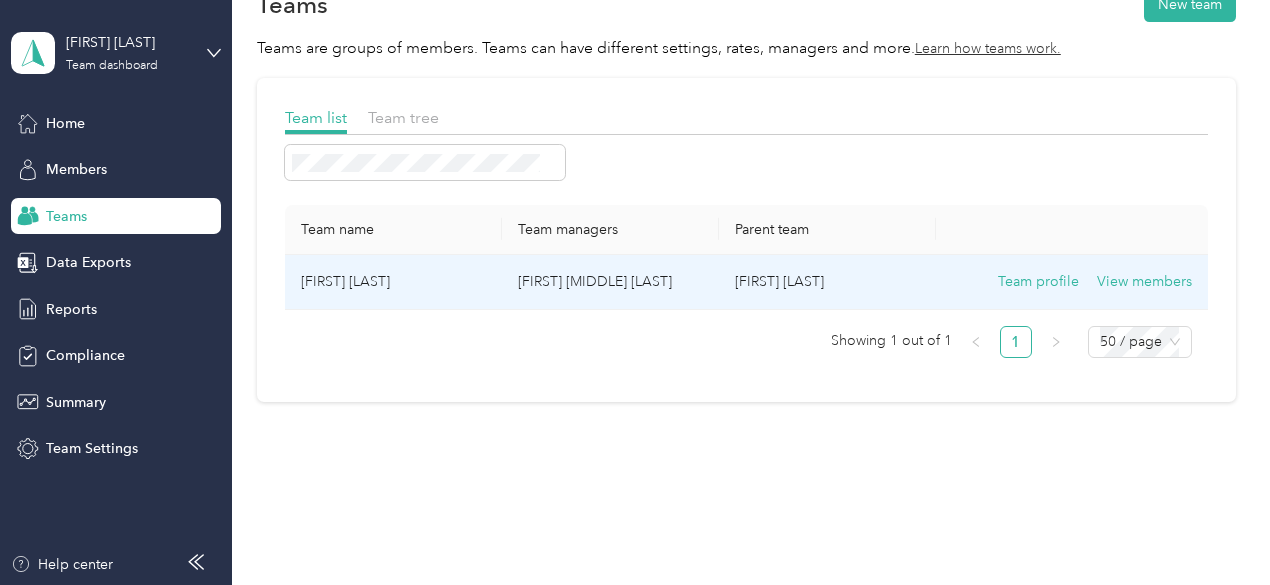 scroll, scrollTop: 53, scrollLeft: 0, axis: vertical 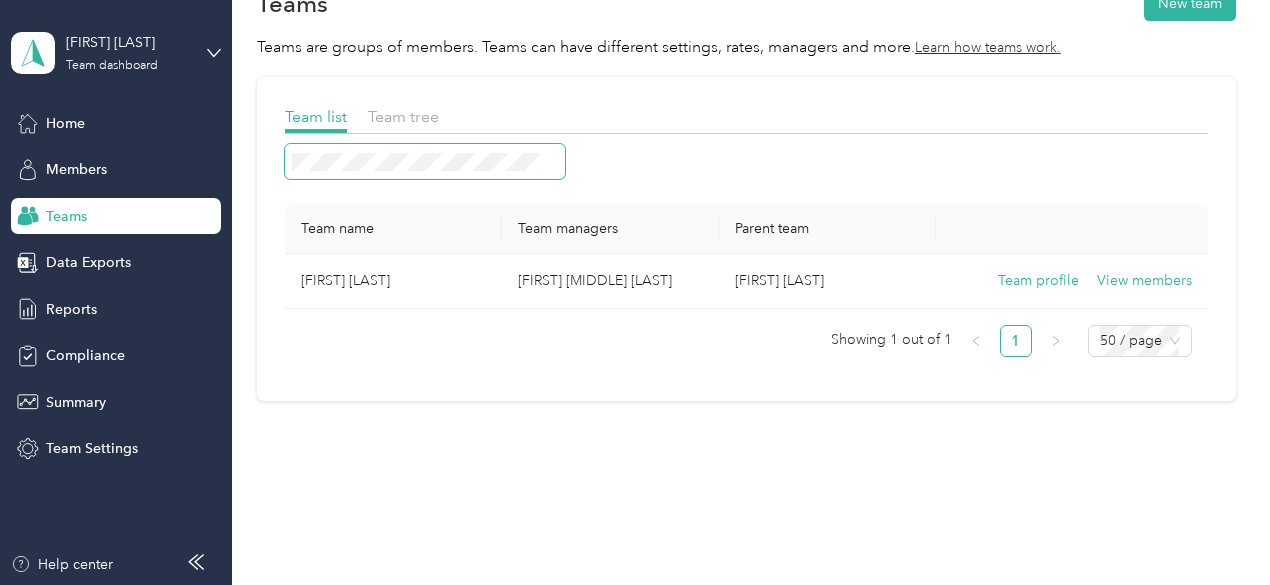 click at bounding box center (425, 161) 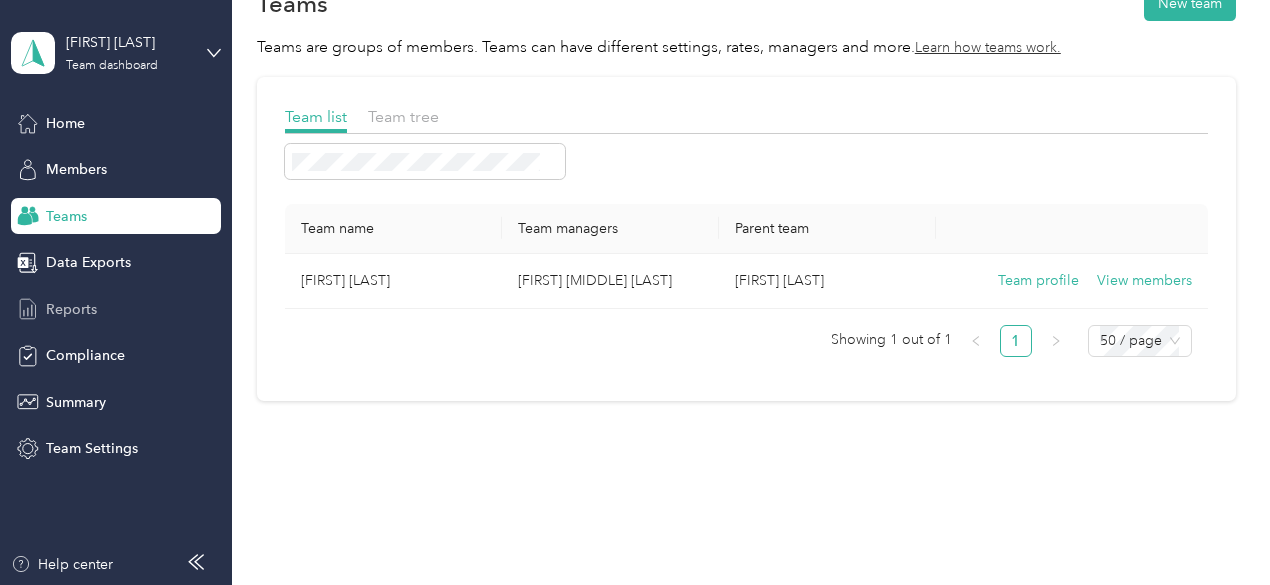 click on "Reports" at bounding box center [71, 309] 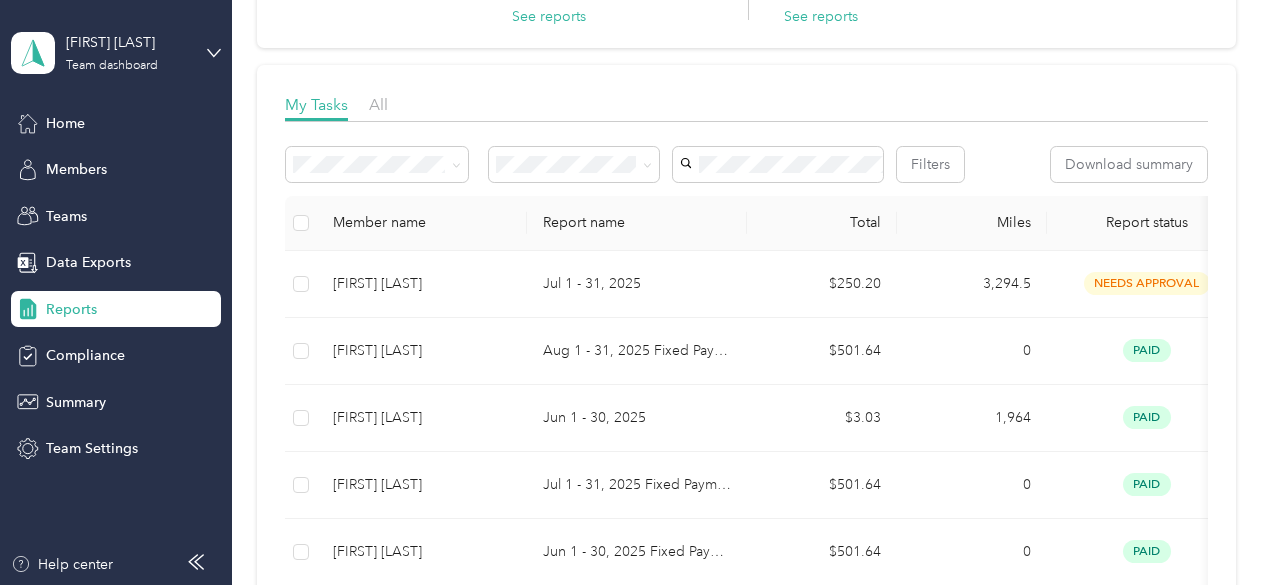 scroll, scrollTop: 226, scrollLeft: 0, axis: vertical 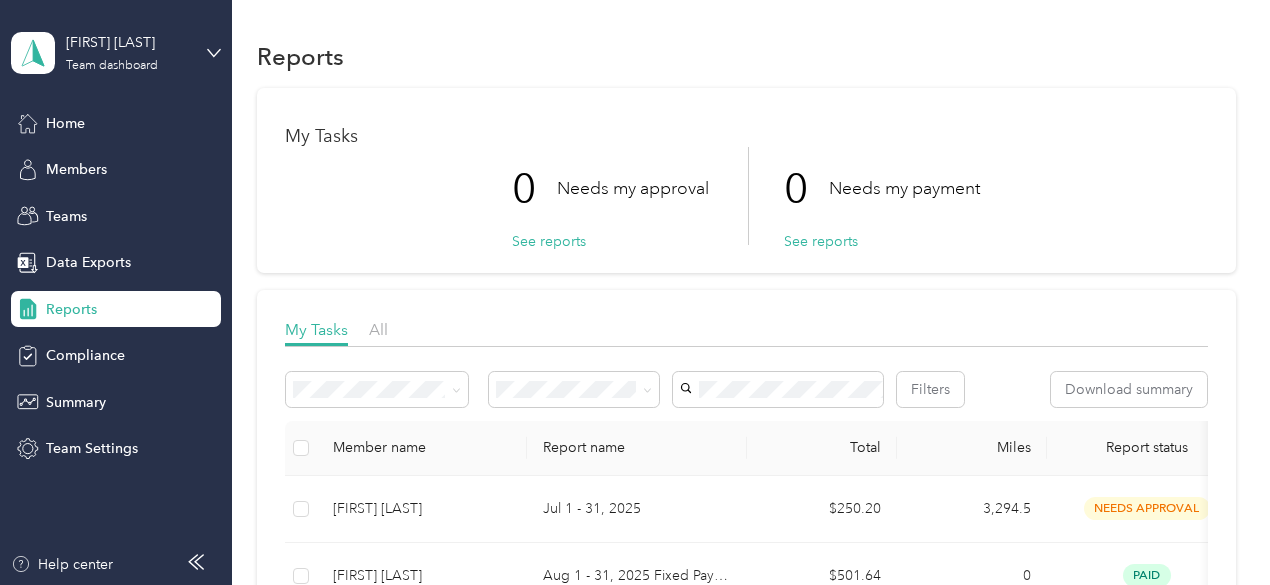 click on "Filters Download summary" at bounding box center (746, 389) 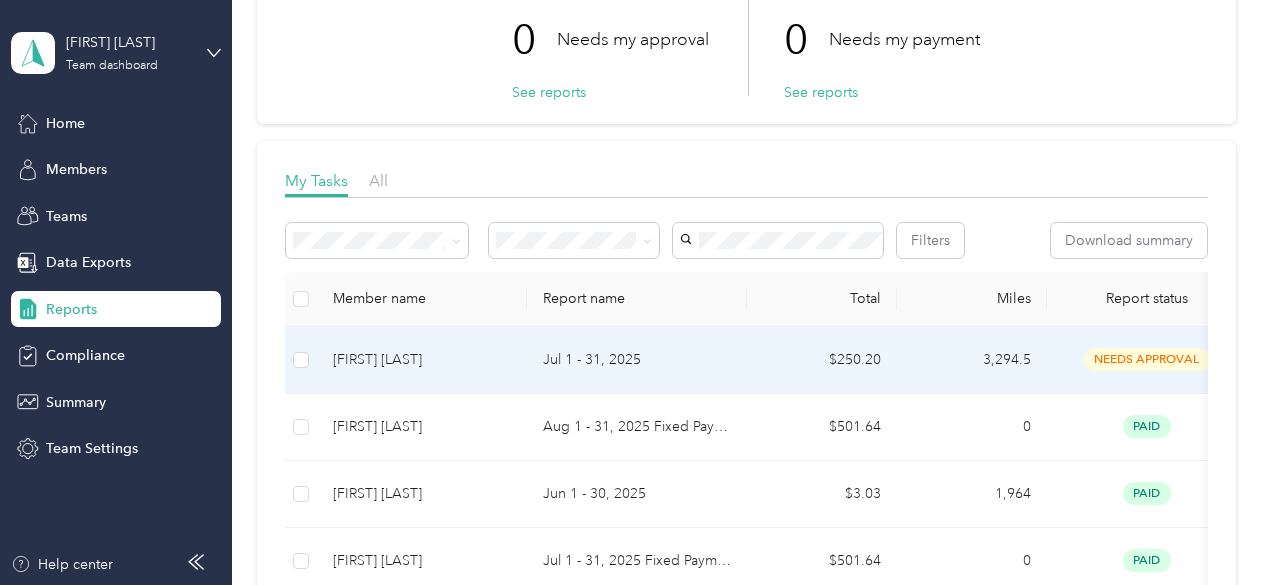 scroll, scrollTop: 169, scrollLeft: 0, axis: vertical 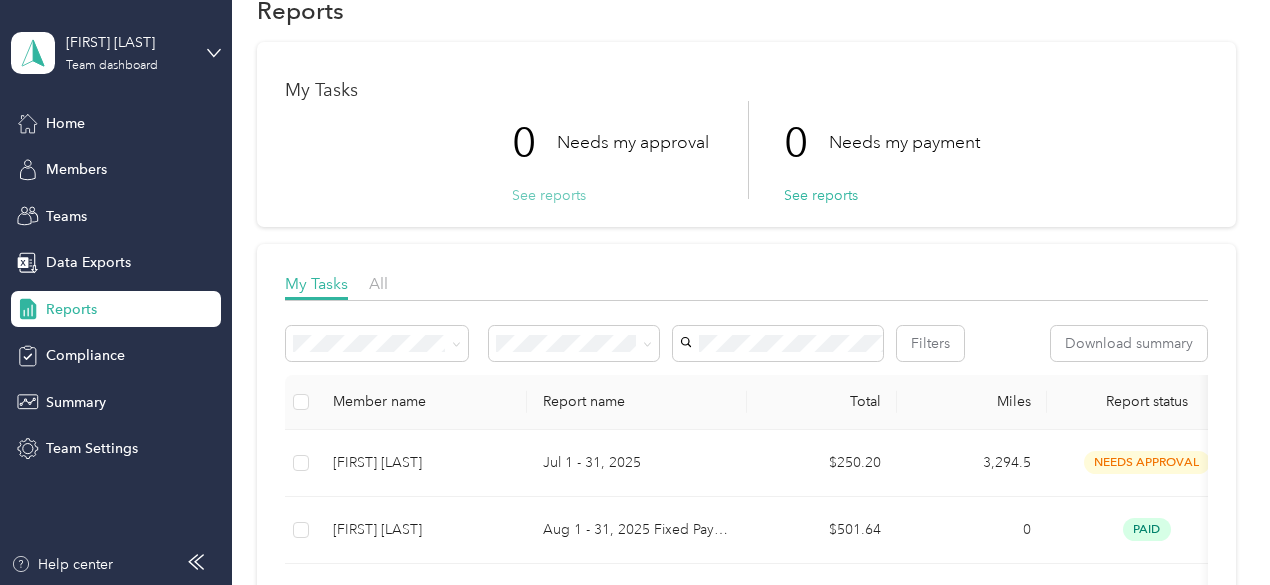 click on "See reports" at bounding box center (549, 195) 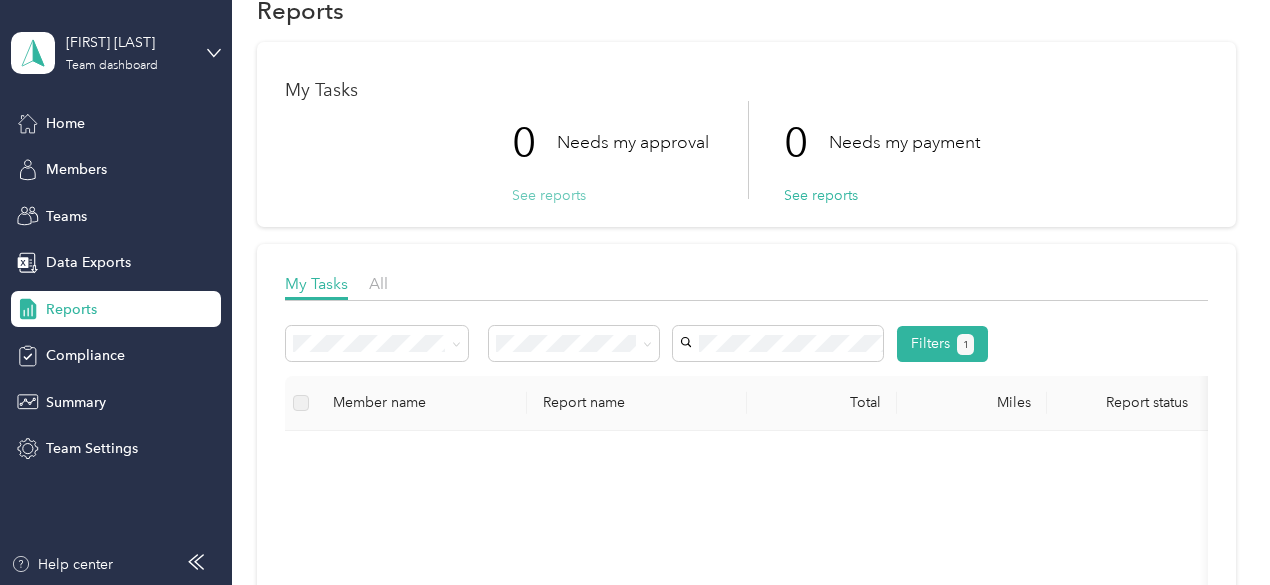 click on "See reports" at bounding box center [549, 195] 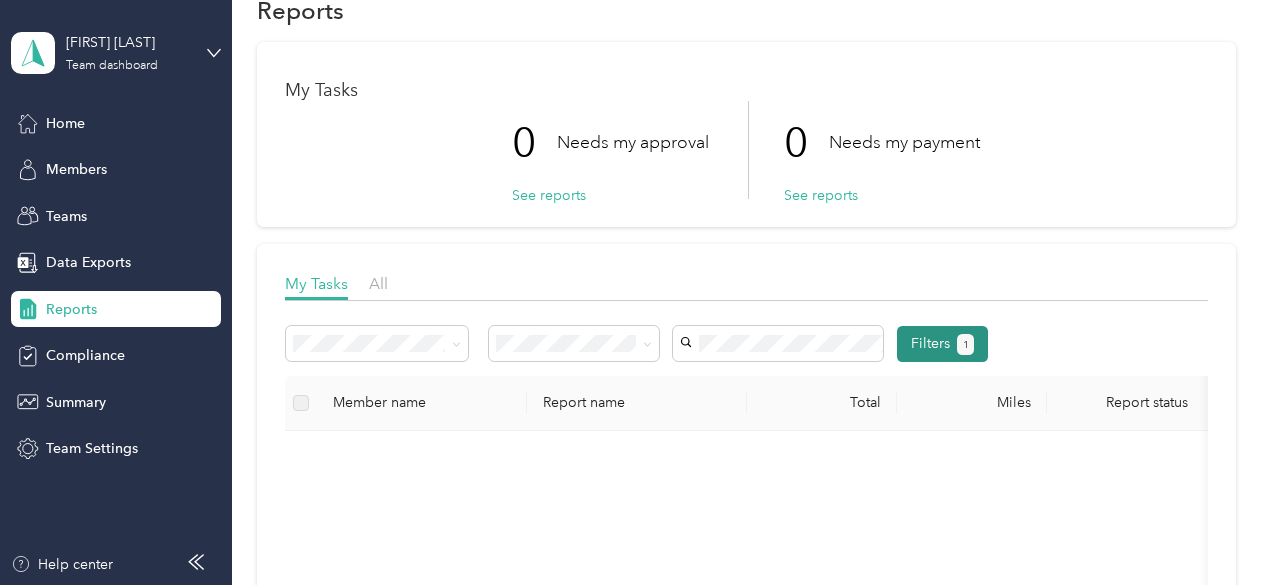 click on "Filters 1" at bounding box center (942, 344) 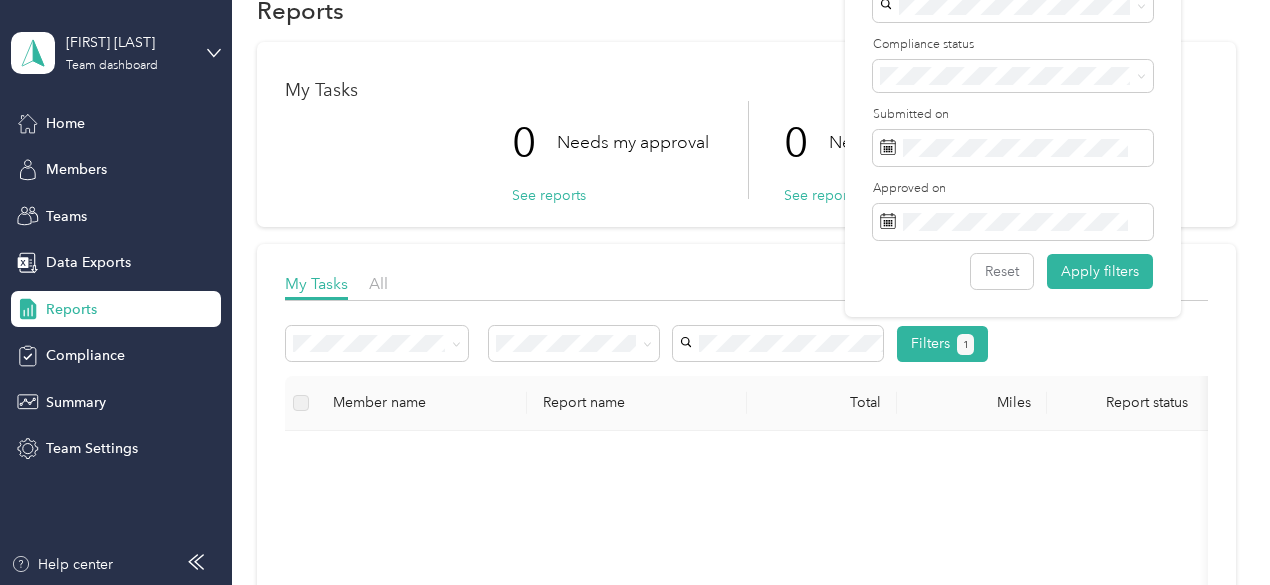 click on "My Tasks All" at bounding box center [746, 286] 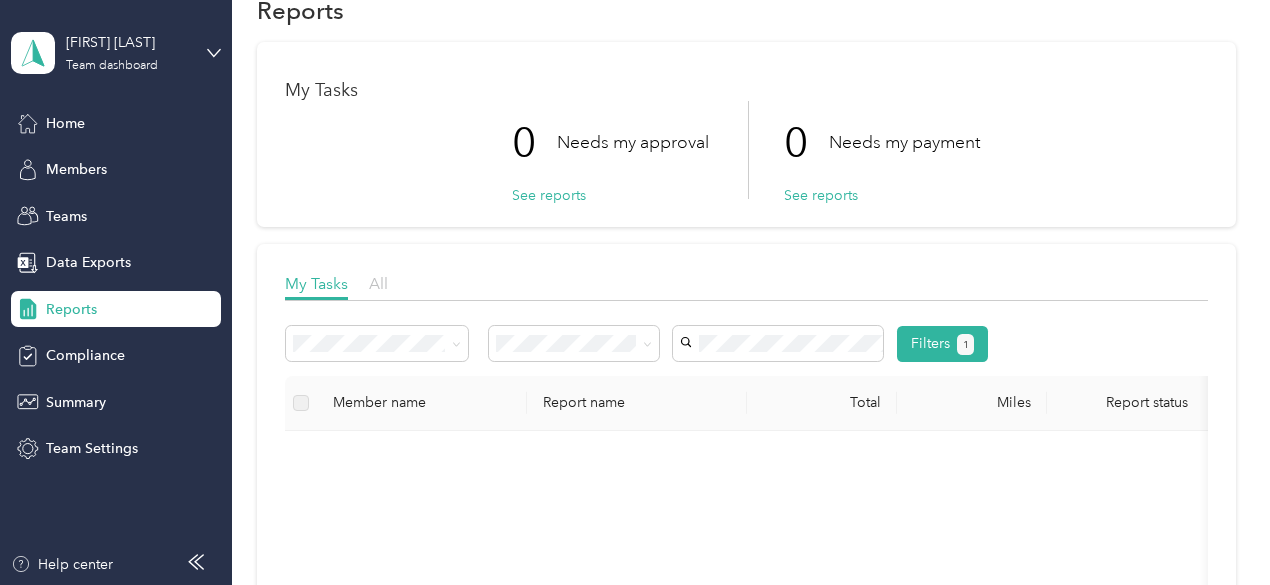 click on "All" at bounding box center (378, 283) 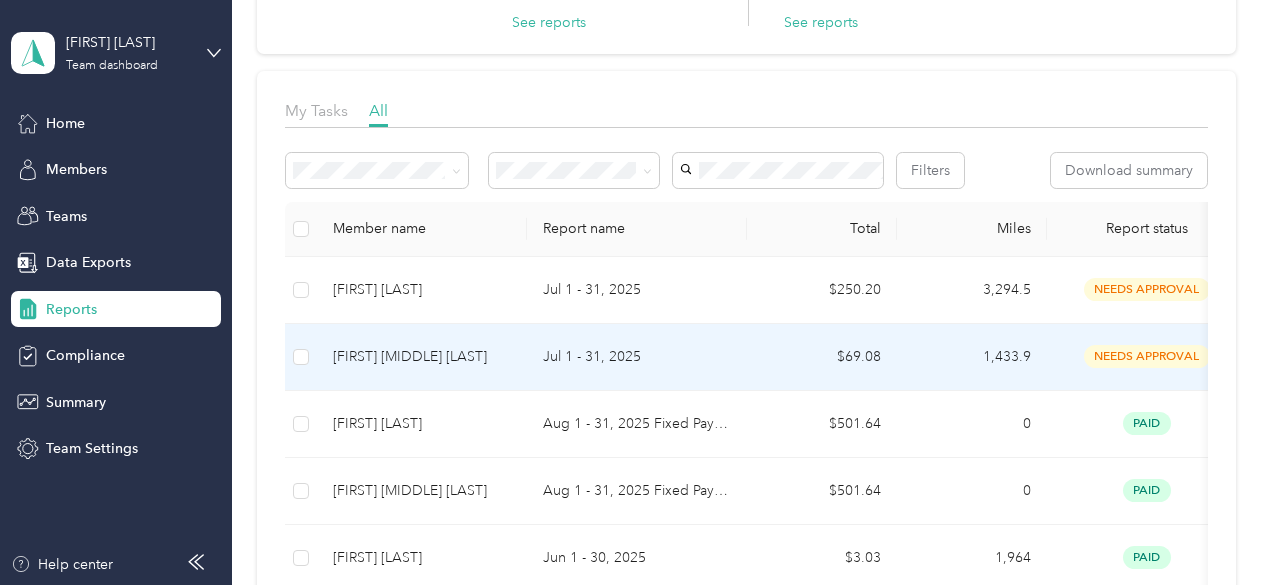 scroll, scrollTop: 223, scrollLeft: 0, axis: vertical 